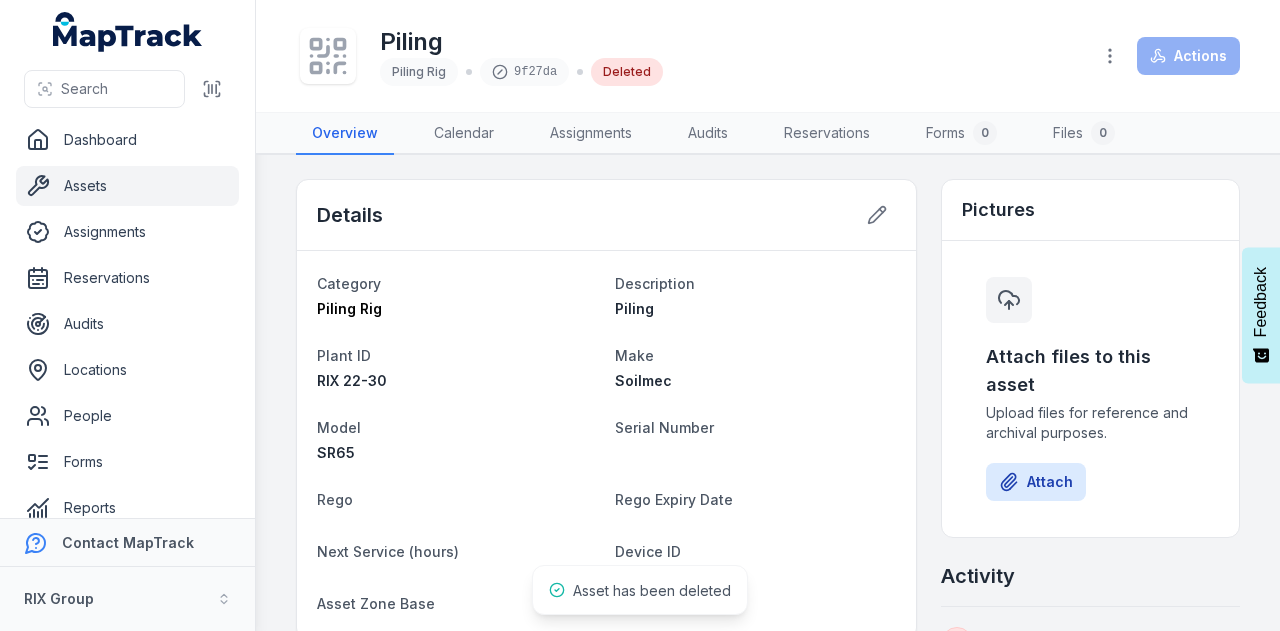 scroll, scrollTop: 0, scrollLeft: 0, axis: both 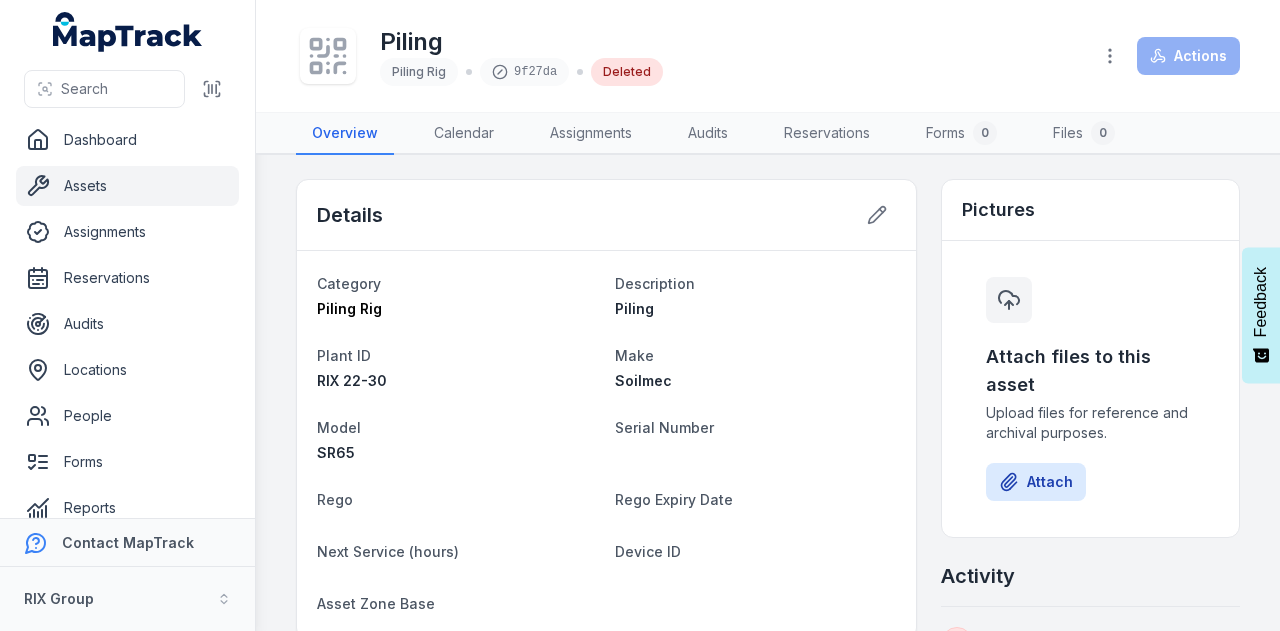 click on "Assets" at bounding box center (127, 186) 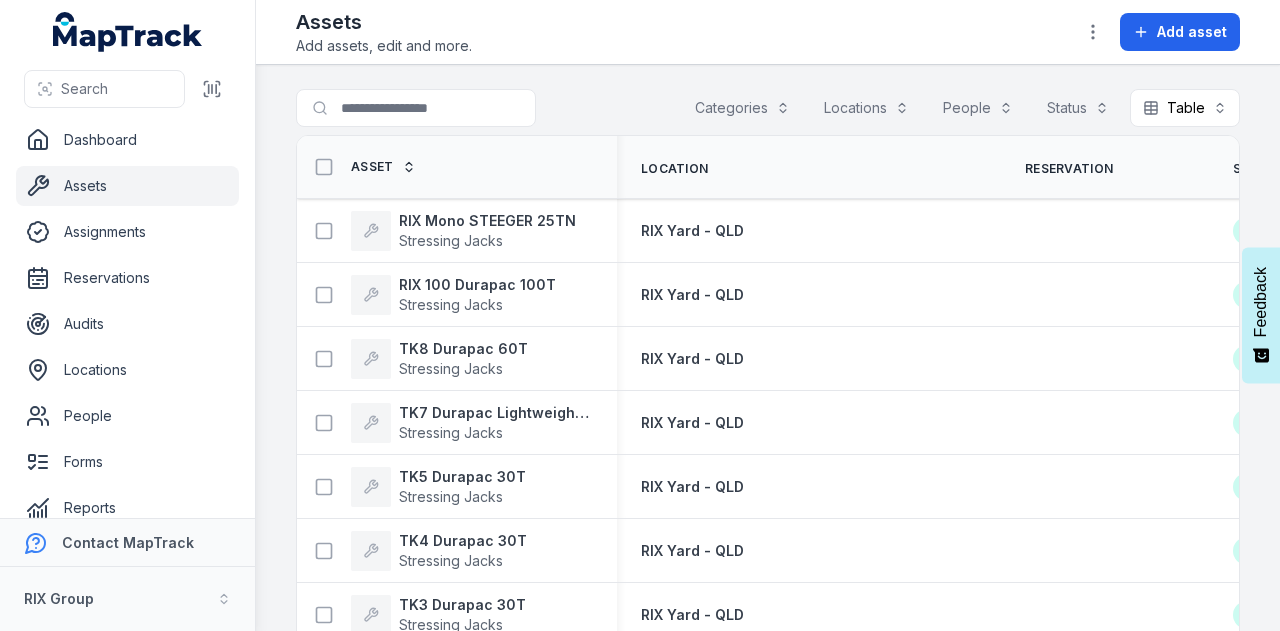 scroll, scrollTop: 0, scrollLeft: 0, axis: both 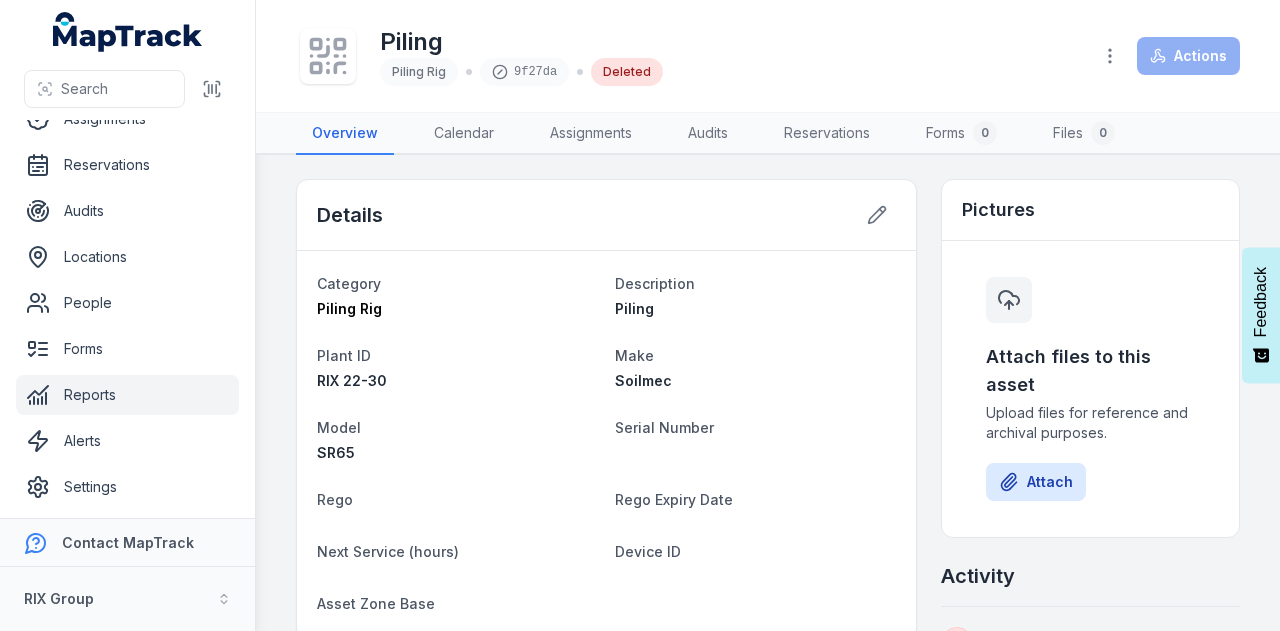 click on "Reports" at bounding box center [127, 395] 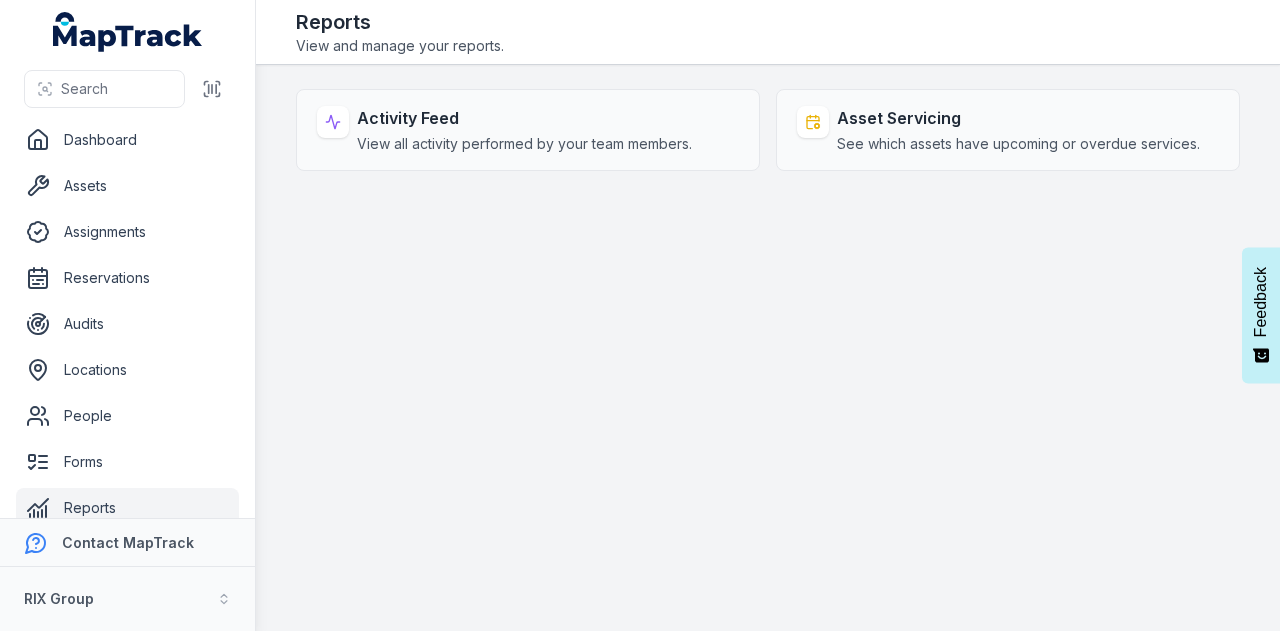 scroll, scrollTop: 0, scrollLeft: 0, axis: both 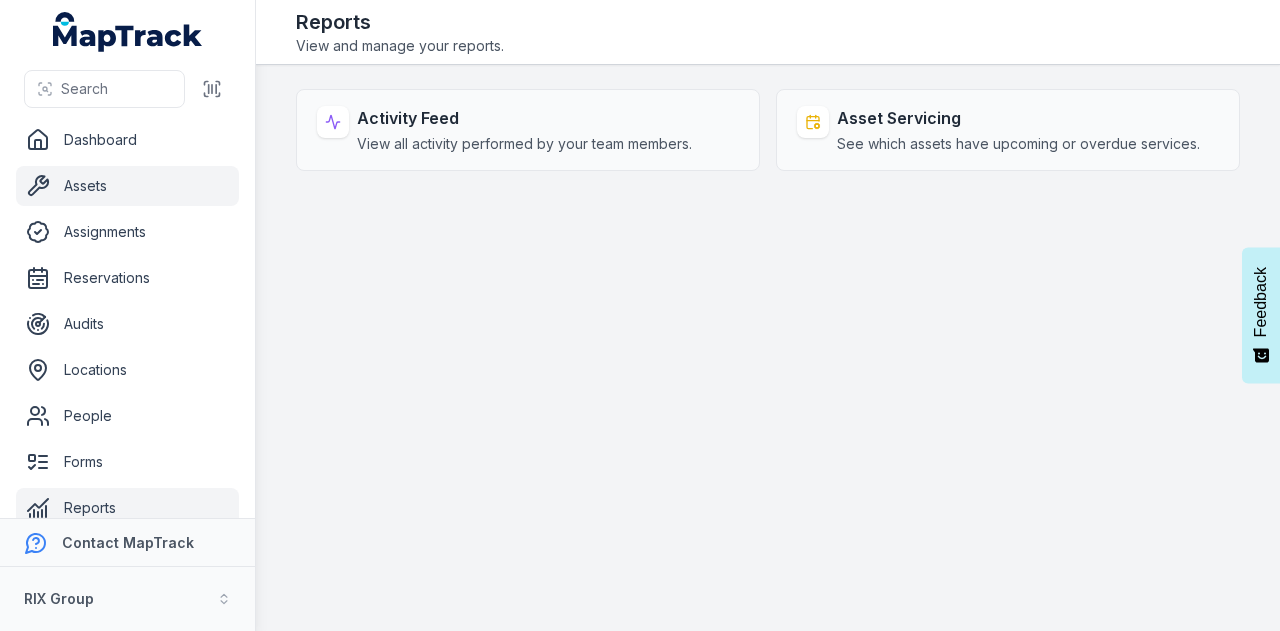 click on "Assets" at bounding box center [127, 186] 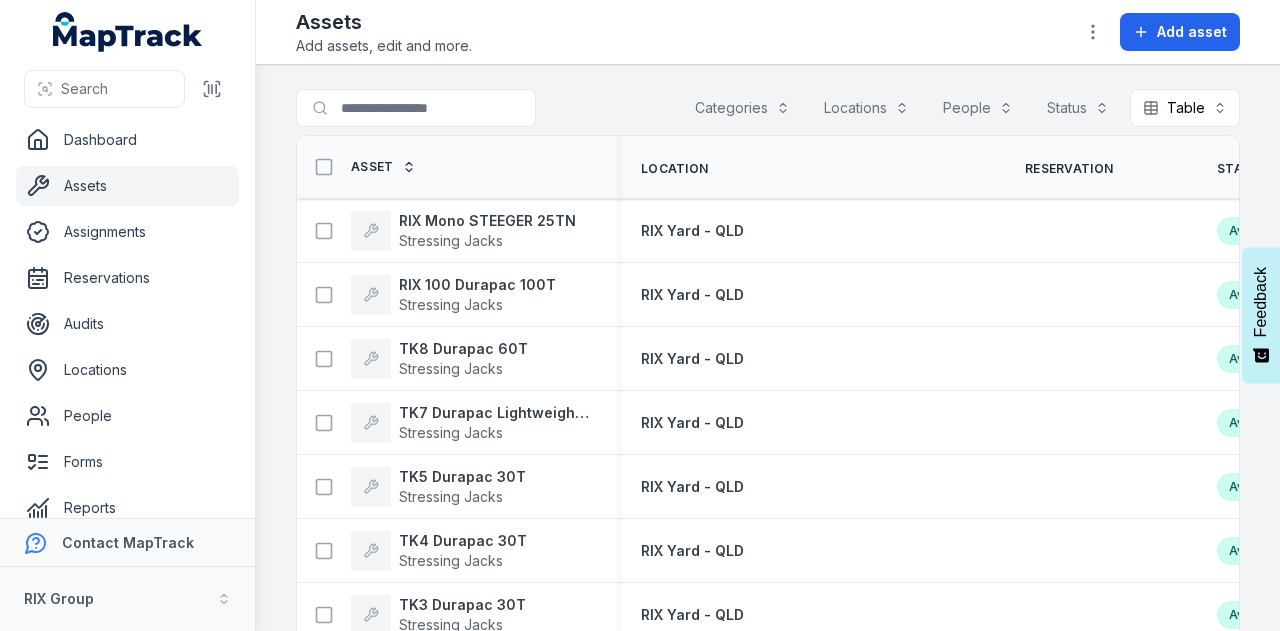 scroll, scrollTop: 0, scrollLeft: 0, axis: both 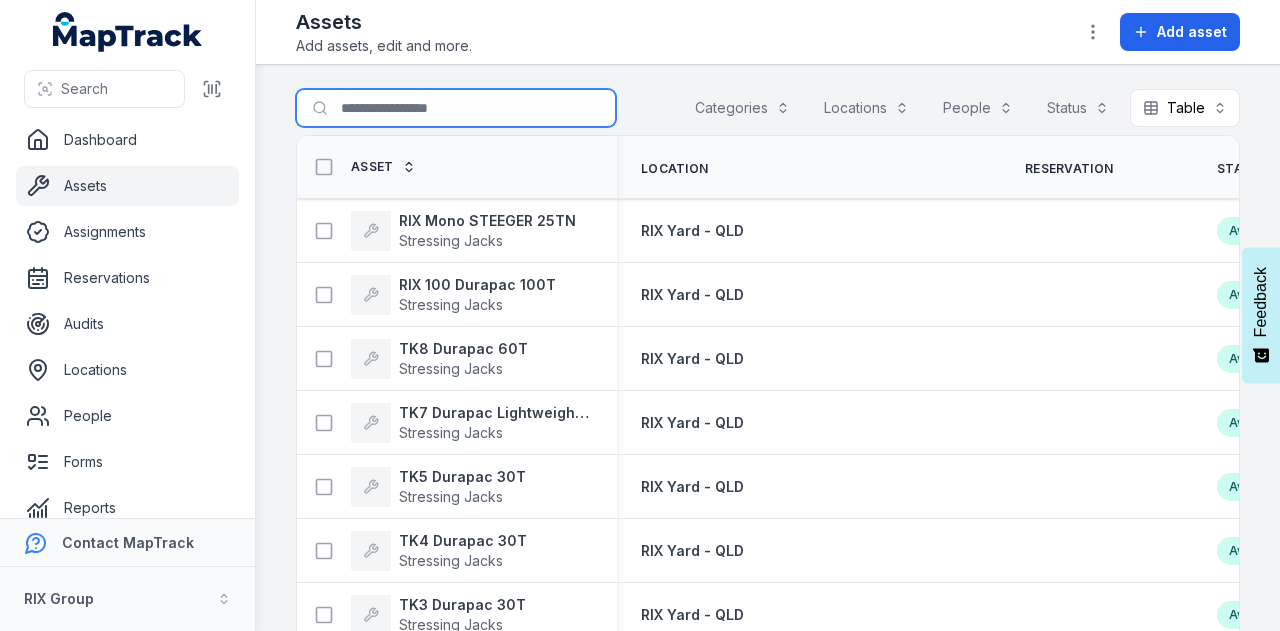 click on "Search for  assets" at bounding box center (456, 108) 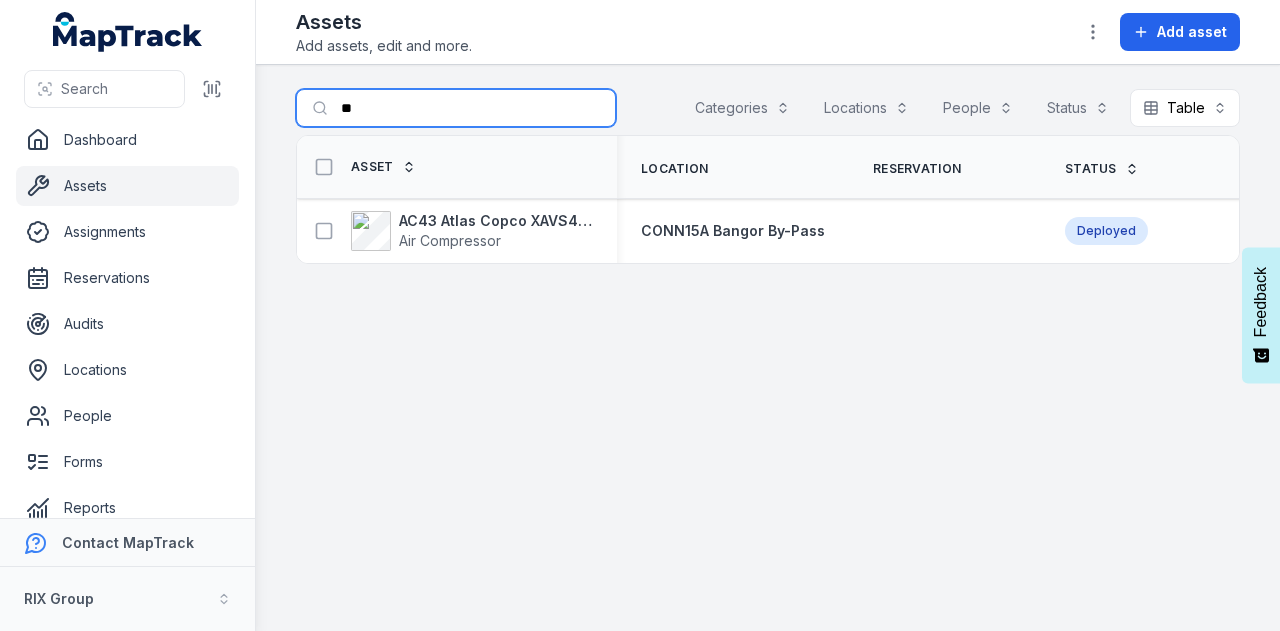 type on "*" 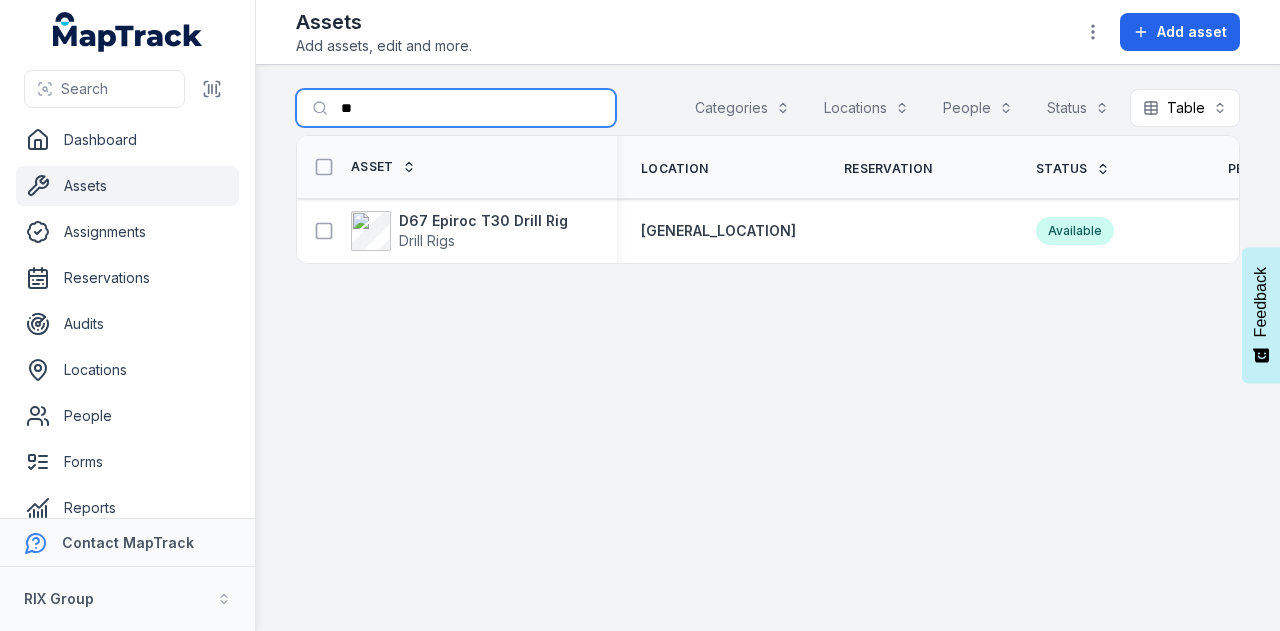 type on "*" 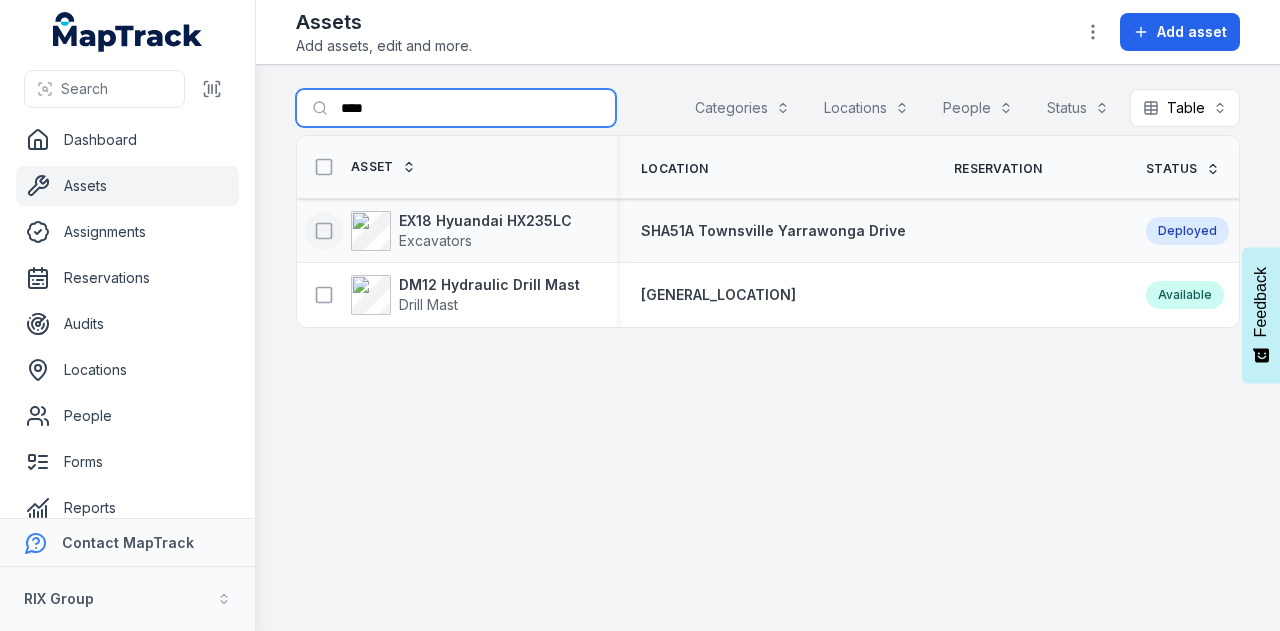type on "****" 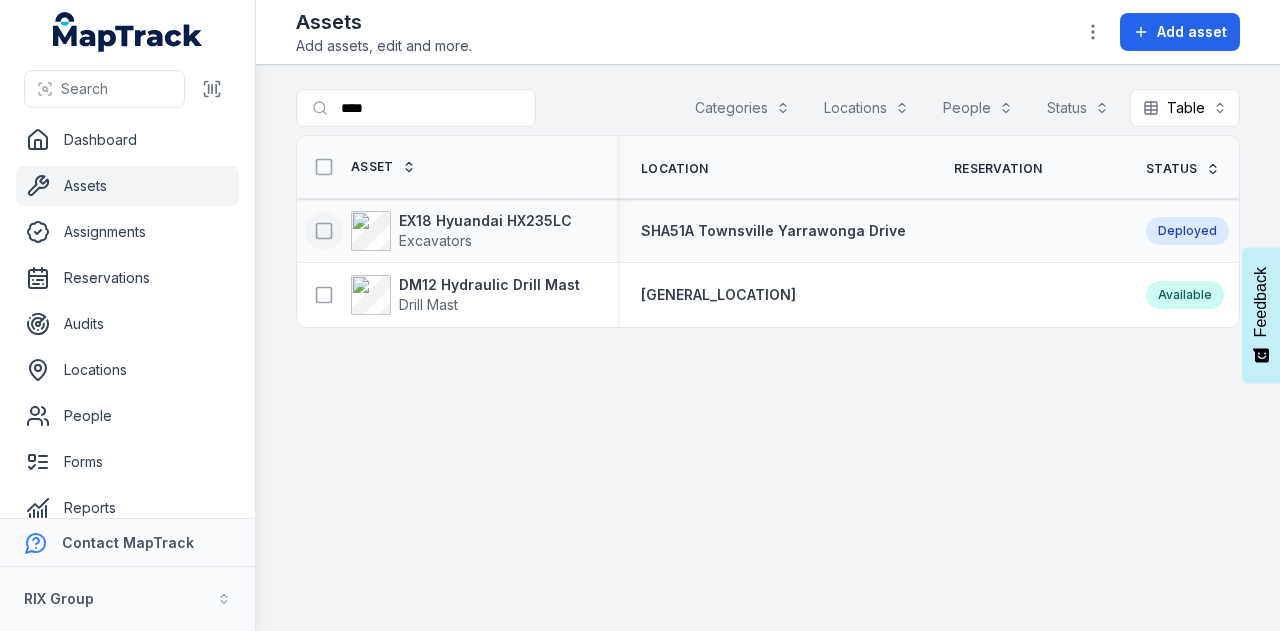 click 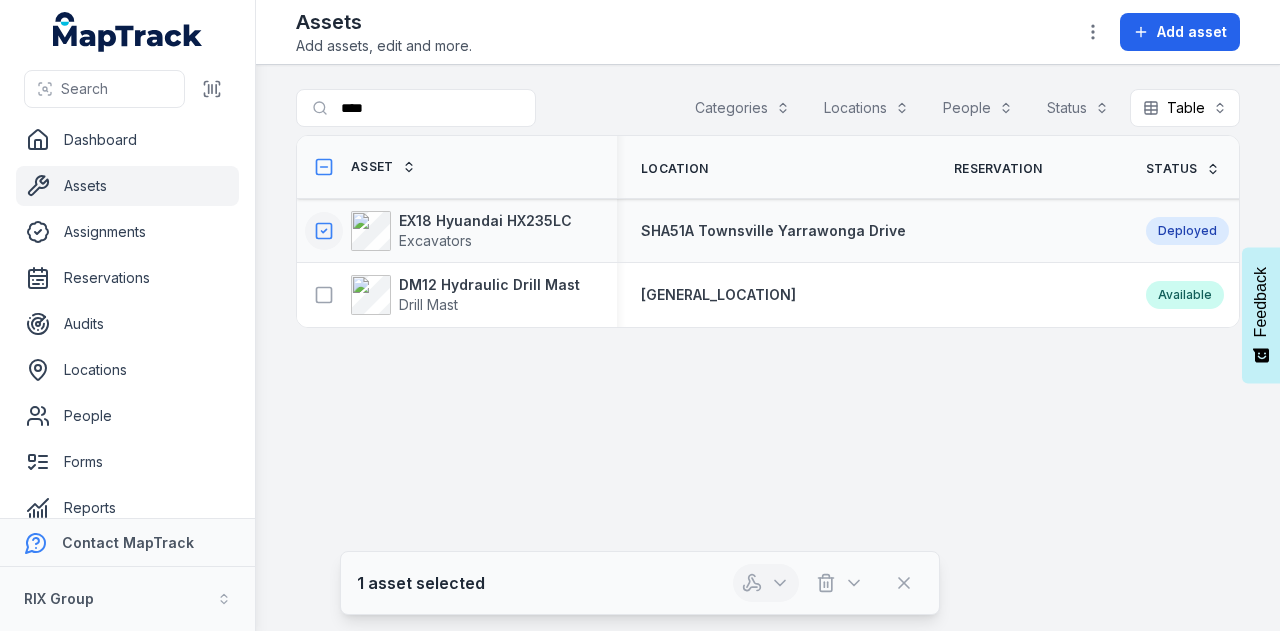 click 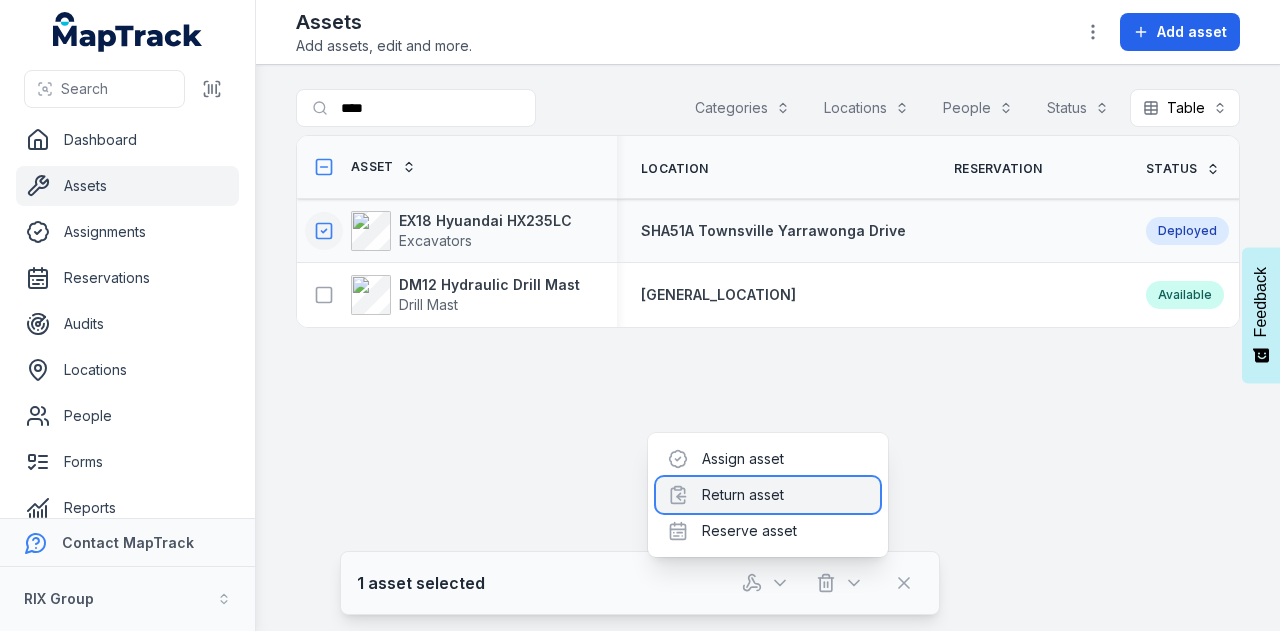 click on "Return asset" at bounding box center [768, 495] 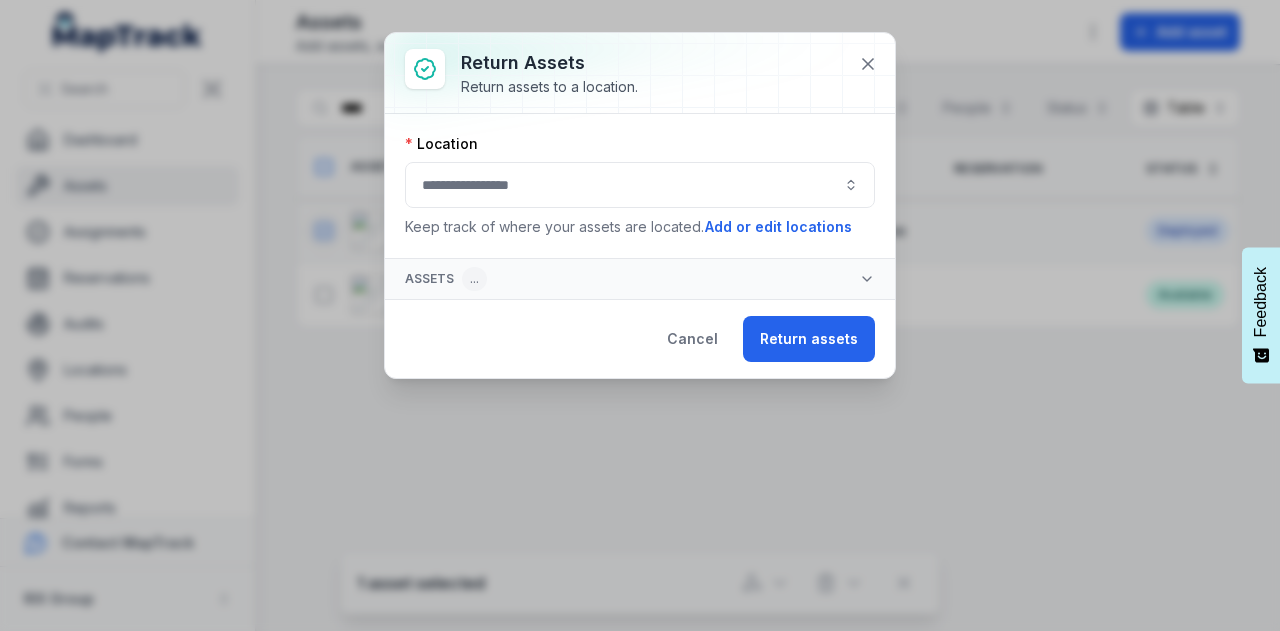 click at bounding box center [640, 185] 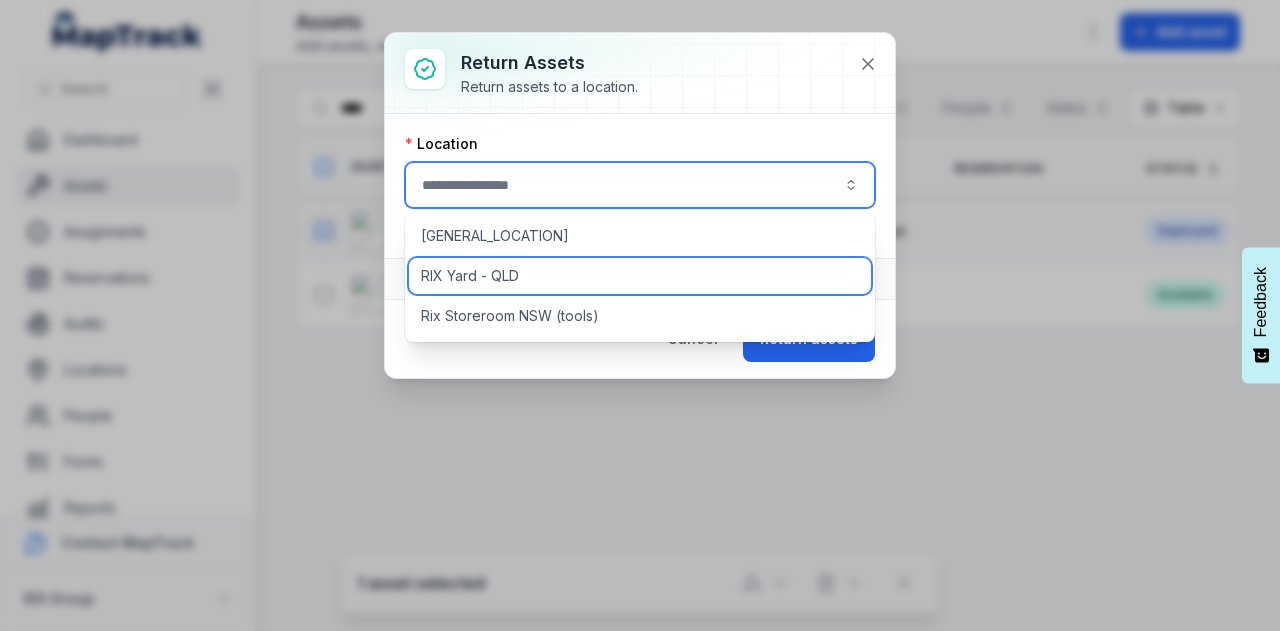 click on "RIX Yard - QLD" at bounding box center (640, 276) 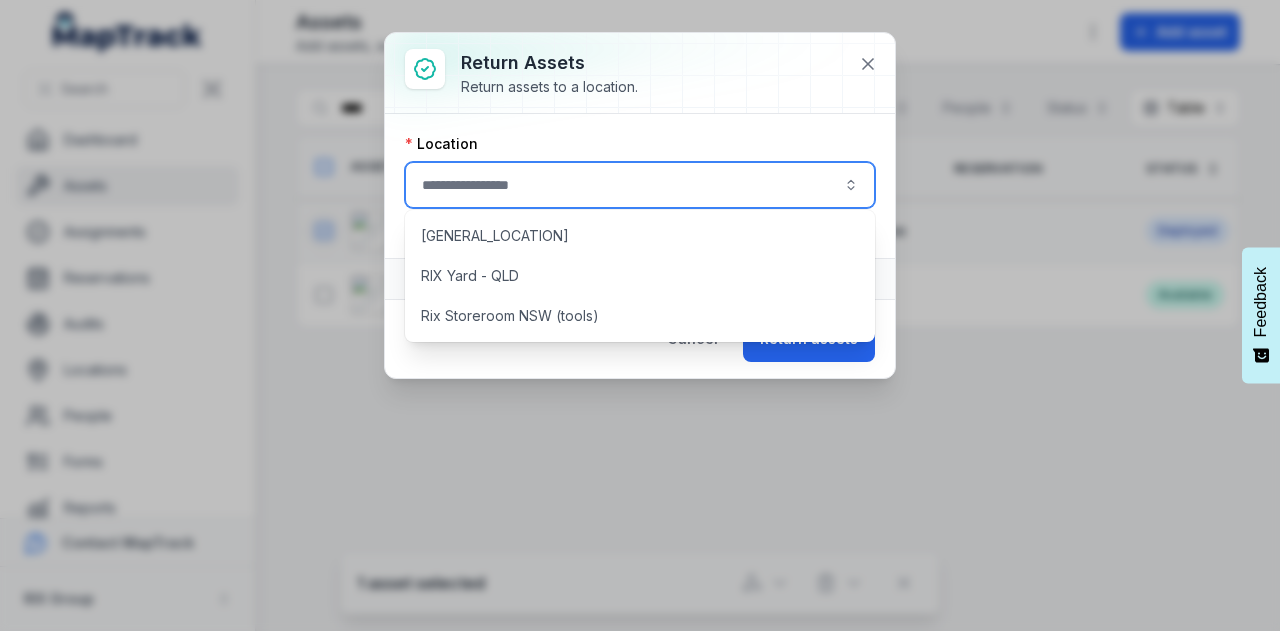 type on "**********" 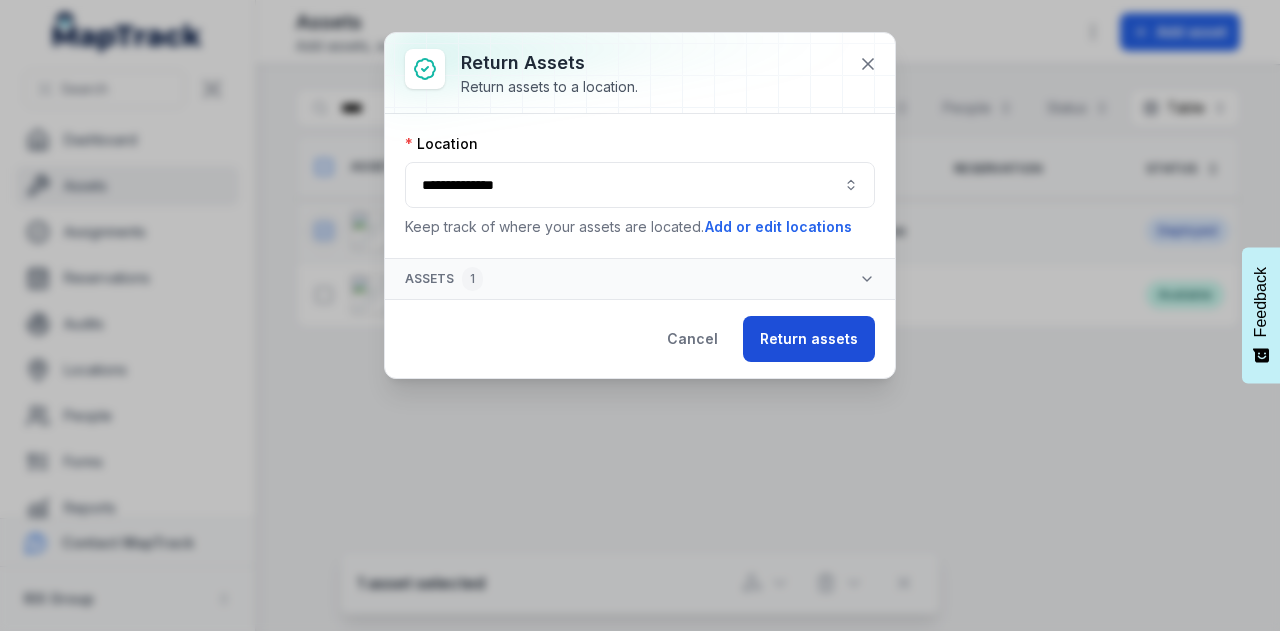 click on "Return assets" at bounding box center [809, 339] 